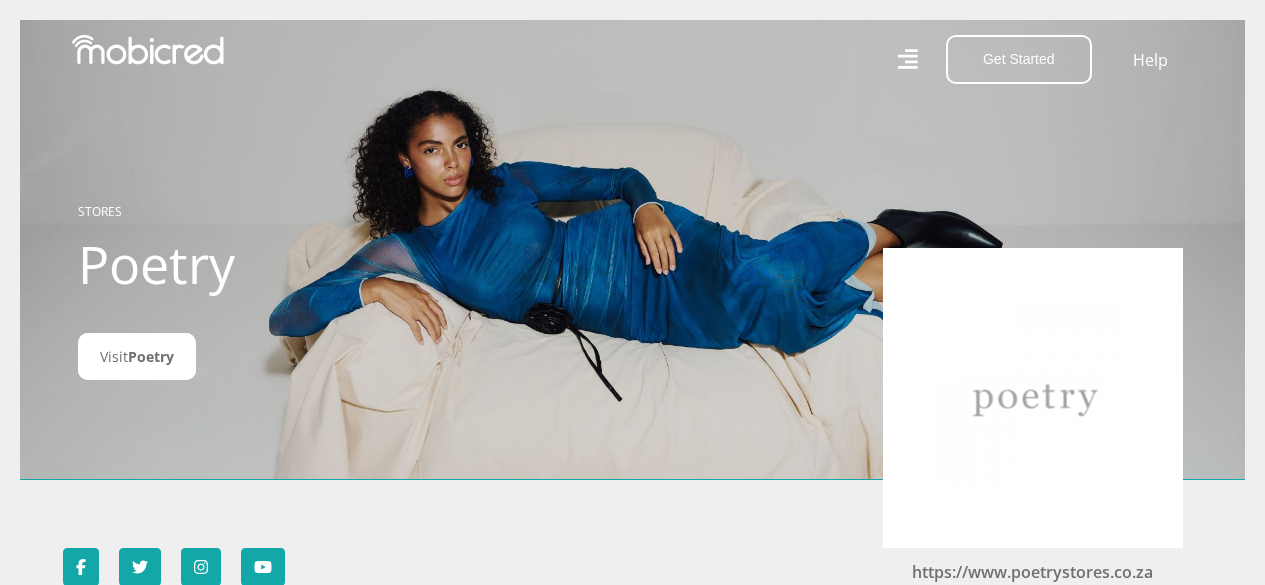 scroll, scrollTop: 0, scrollLeft: 0, axis: both 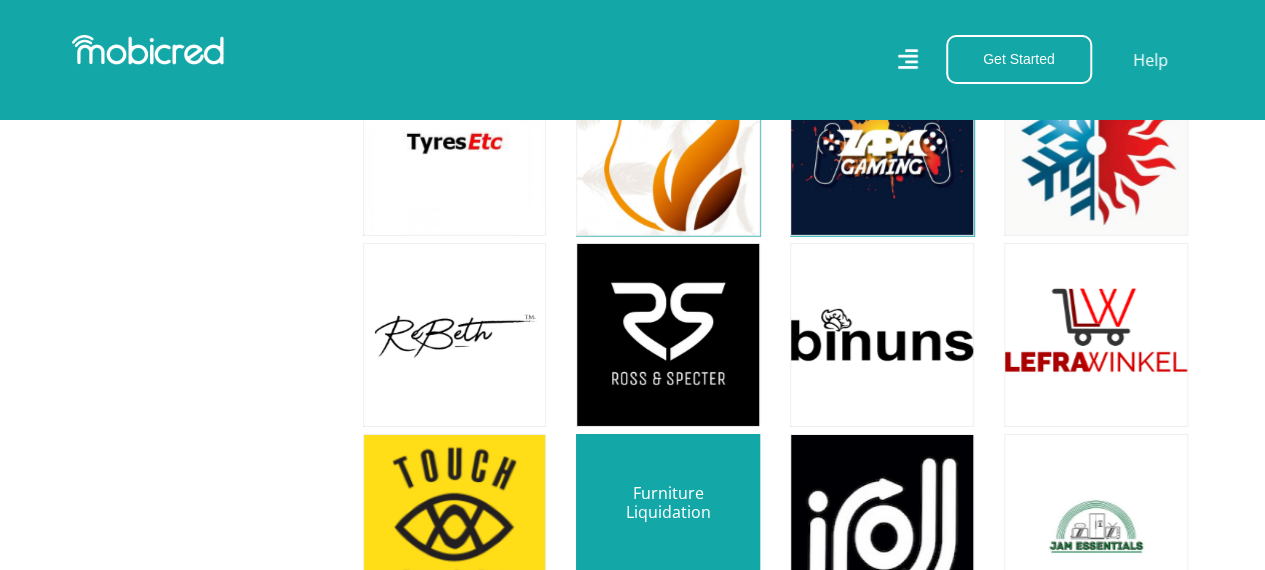 click at bounding box center (668, 526) 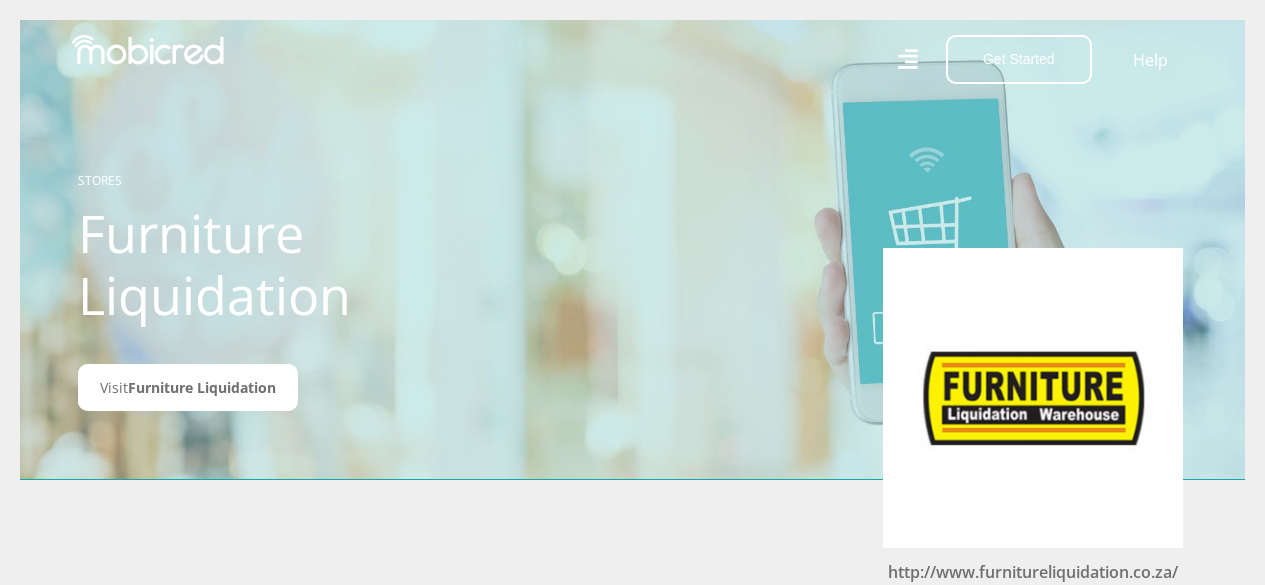 scroll, scrollTop: 0, scrollLeft: 0, axis: both 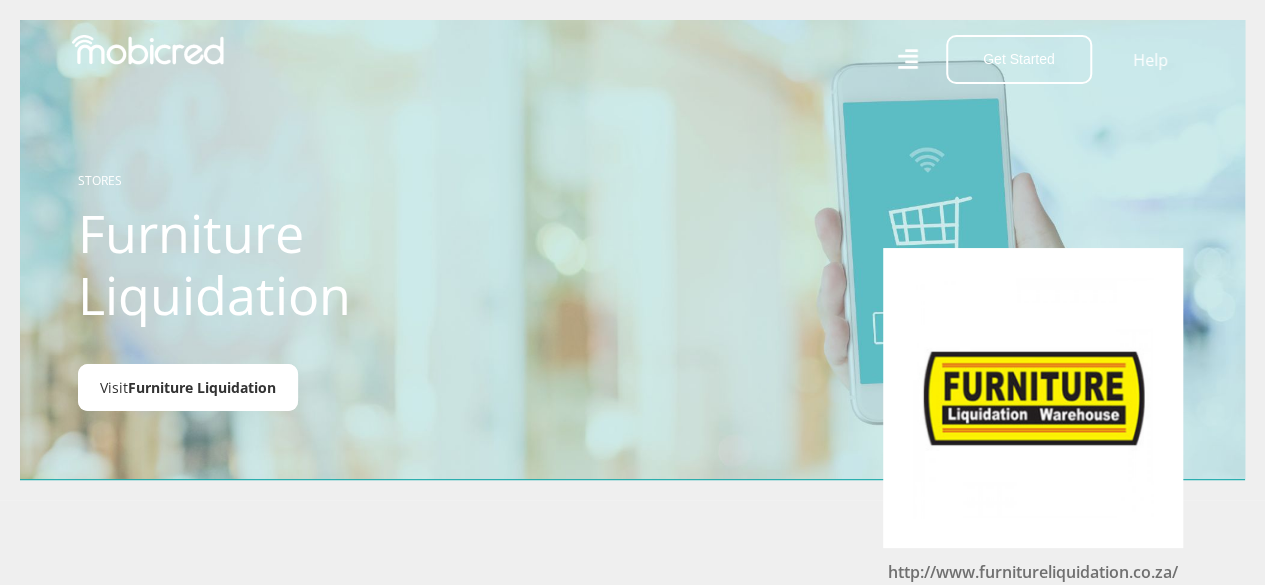 click on "Furniture Liquidation" at bounding box center [202, 387] 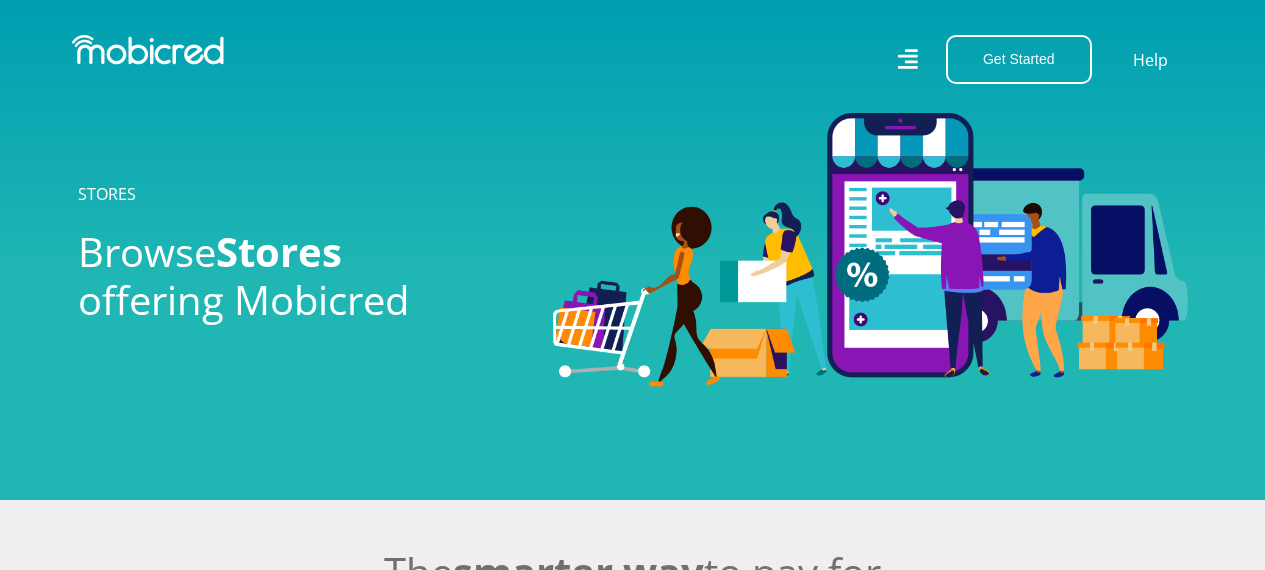 scroll, scrollTop: 0, scrollLeft: 0, axis: both 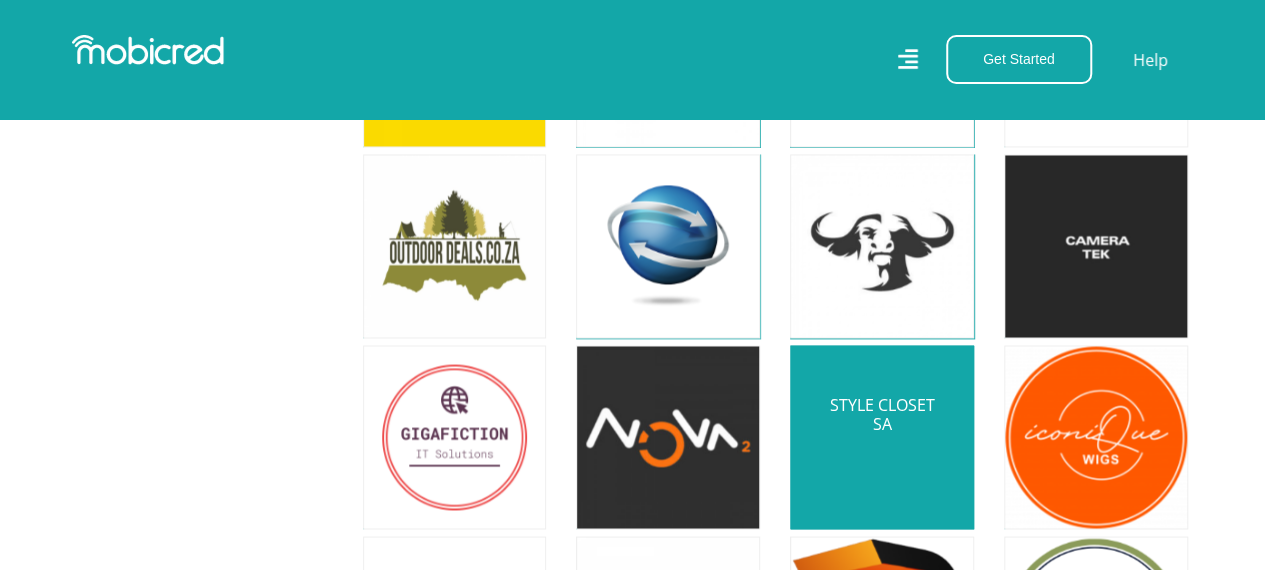 click at bounding box center (882, 437) 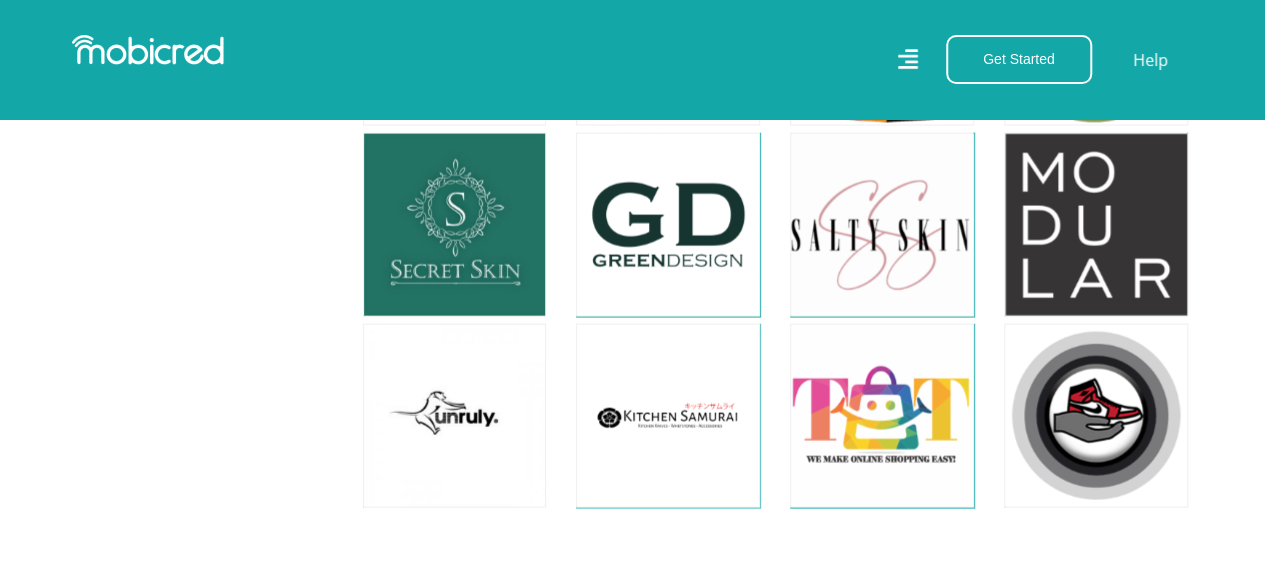 scroll, scrollTop: 9781, scrollLeft: 0, axis: vertical 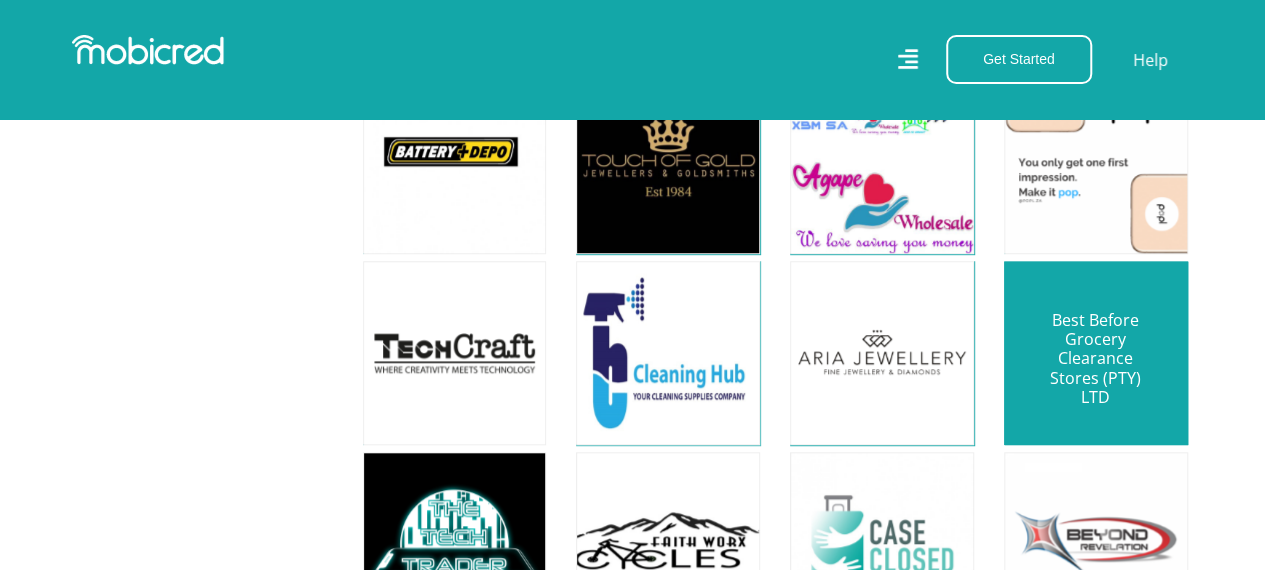 click at bounding box center (1096, 353) 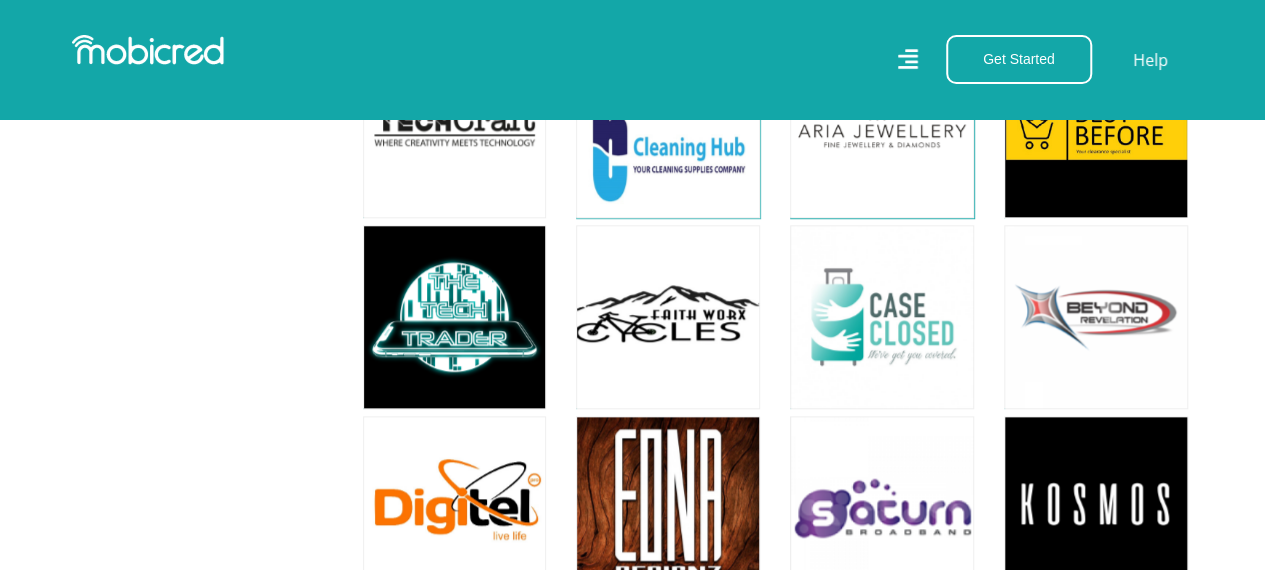 scroll, scrollTop: 12342, scrollLeft: 0, axis: vertical 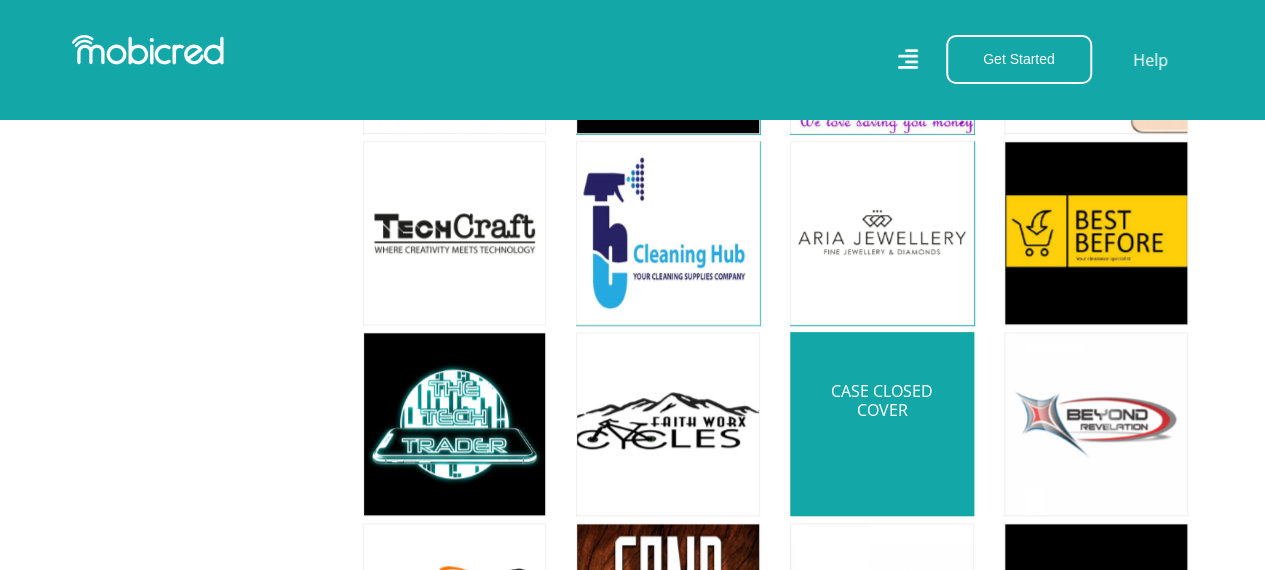 click at bounding box center [882, 424] 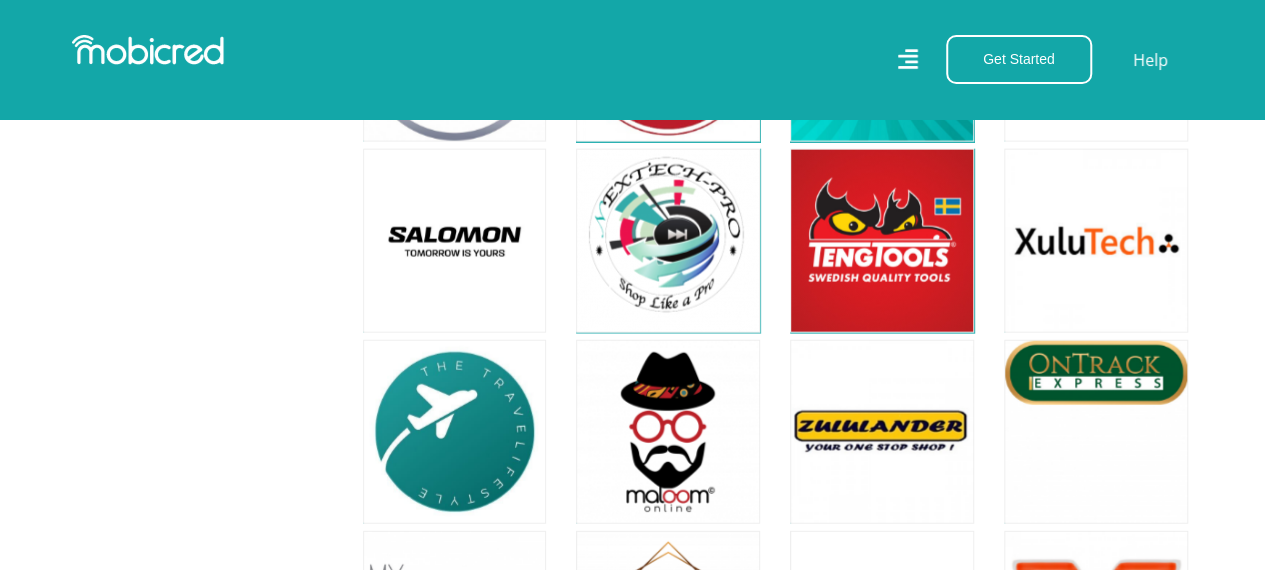 scroll, scrollTop: 17476, scrollLeft: 0, axis: vertical 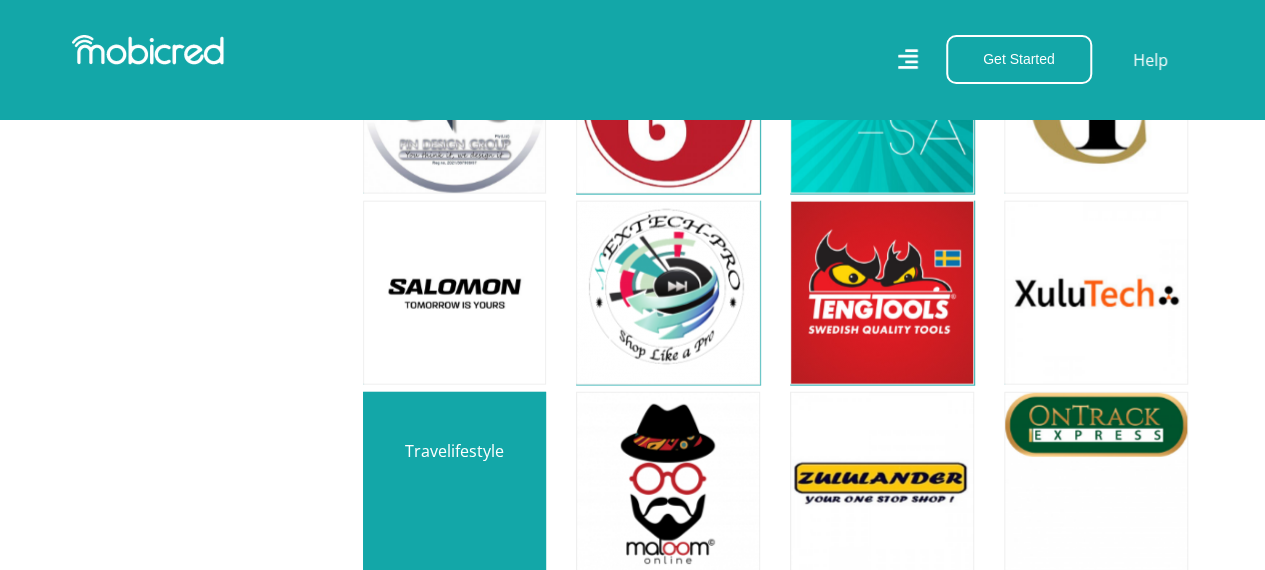 click at bounding box center [455, 484] 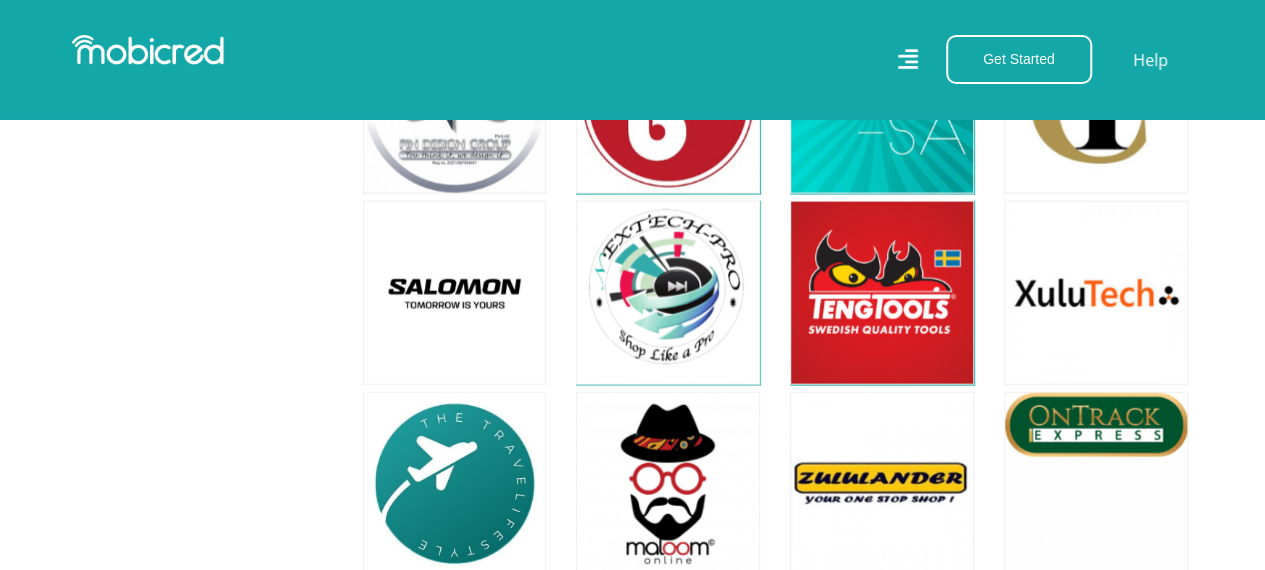 click on "Stores
Categories
Mall
About Us
For Merchants
For Developers
Help
Sign Up
Sign In
021 126 0700
customerservice@mobicred.co.za
Get Started
Open an Account
Account Holder Login
Help
STORES
Browse  Stores" at bounding box center (632, -7063) 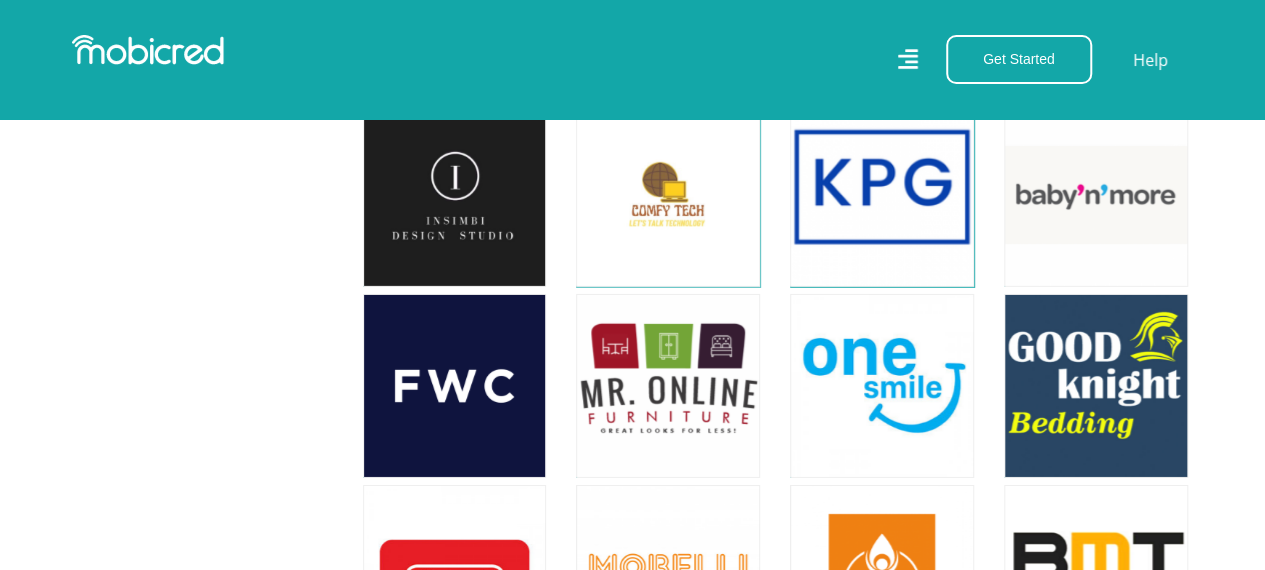 scroll, scrollTop: 18356, scrollLeft: 0, axis: vertical 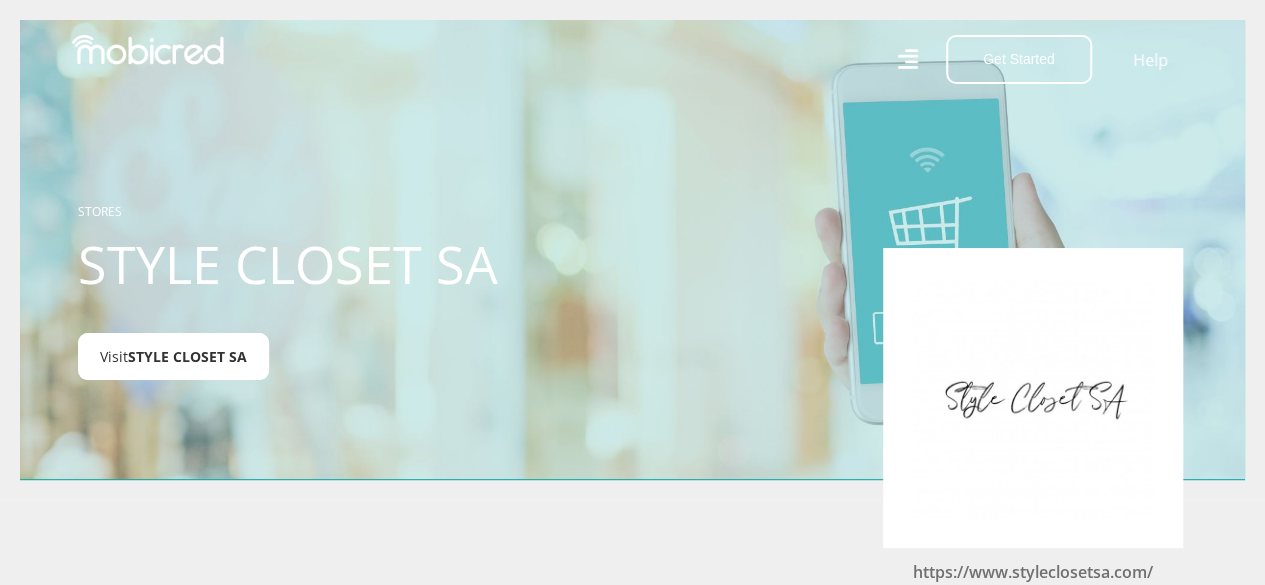 click on "Visit  STYLE CLOSET SA" at bounding box center (173, 356) 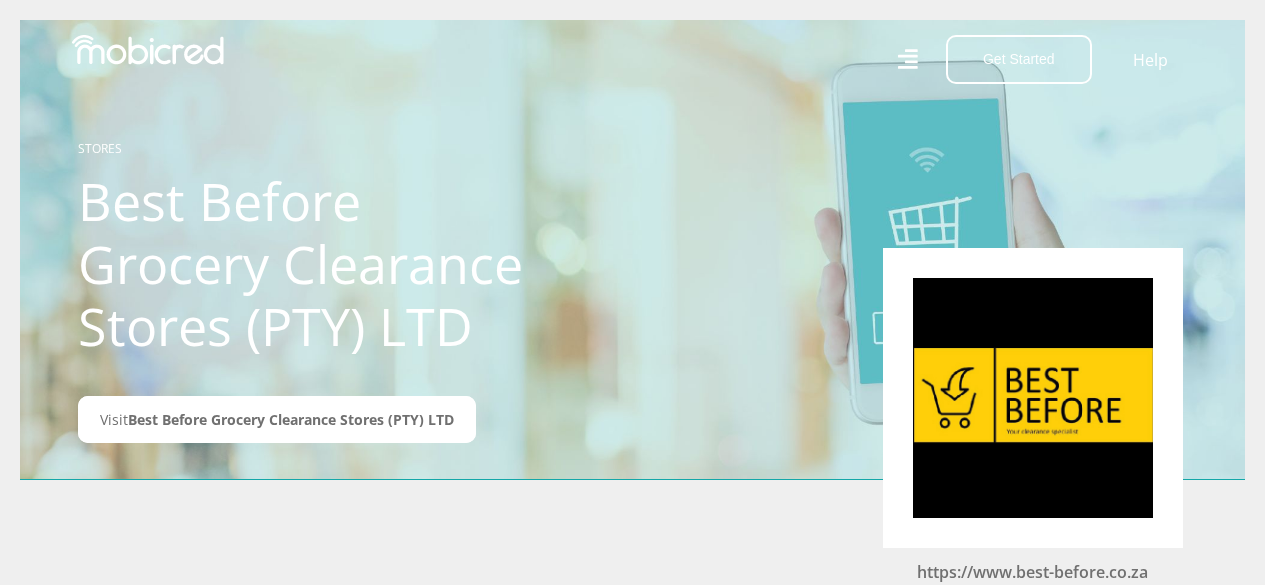 scroll, scrollTop: 0, scrollLeft: 0, axis: both 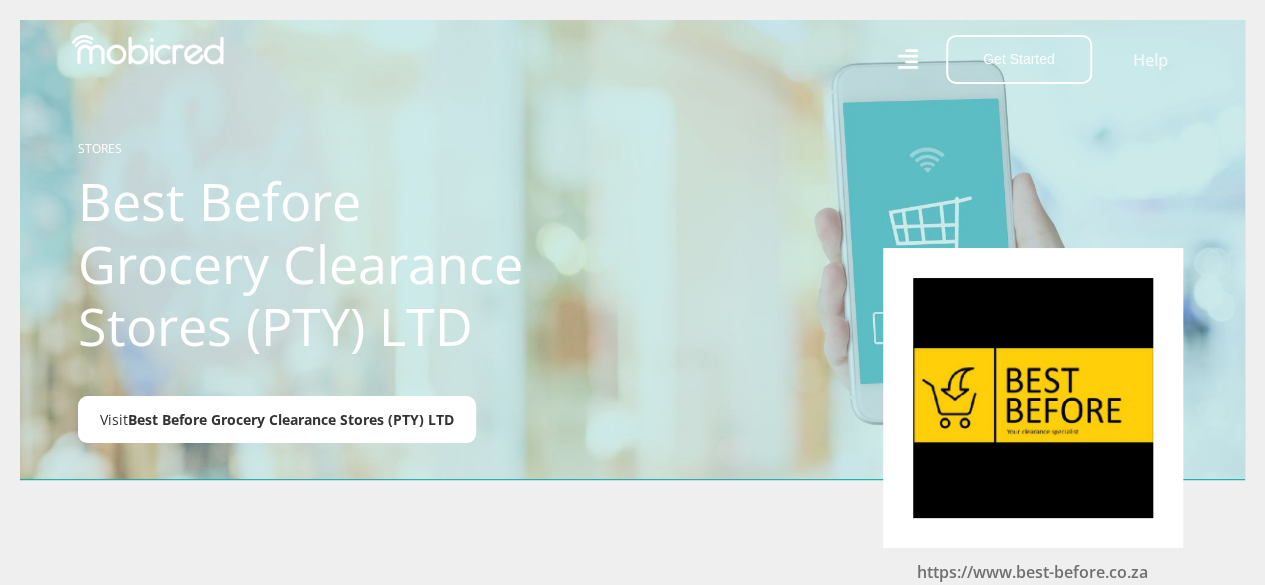 click on "Best Before Grocery Clearance Stores (PTY) LTD" at bounding box center [291, 419] 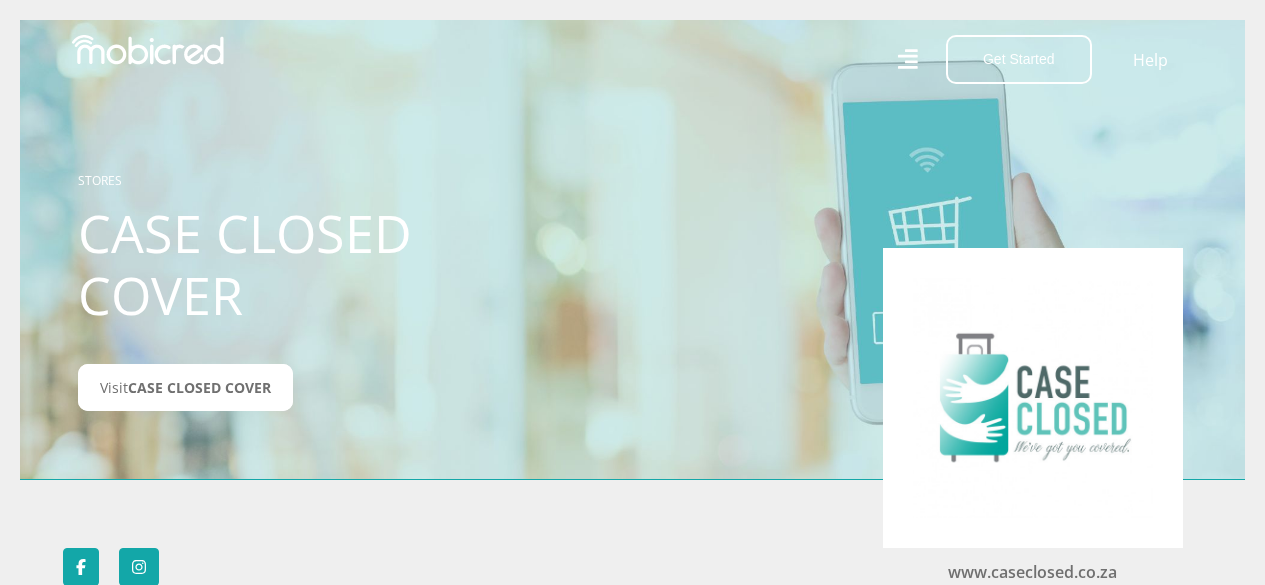 scroll, scrollTop: 0, scrollLeft: 0, axis: both 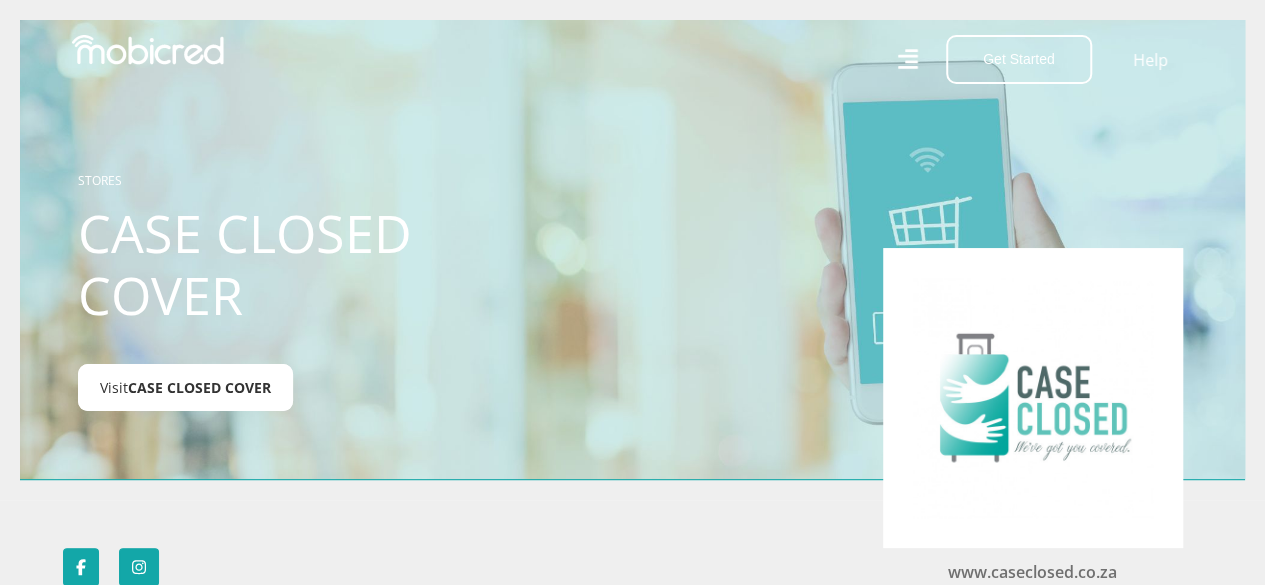 click on "CASE CLOSED COVER" at bounding box center [199, 387] 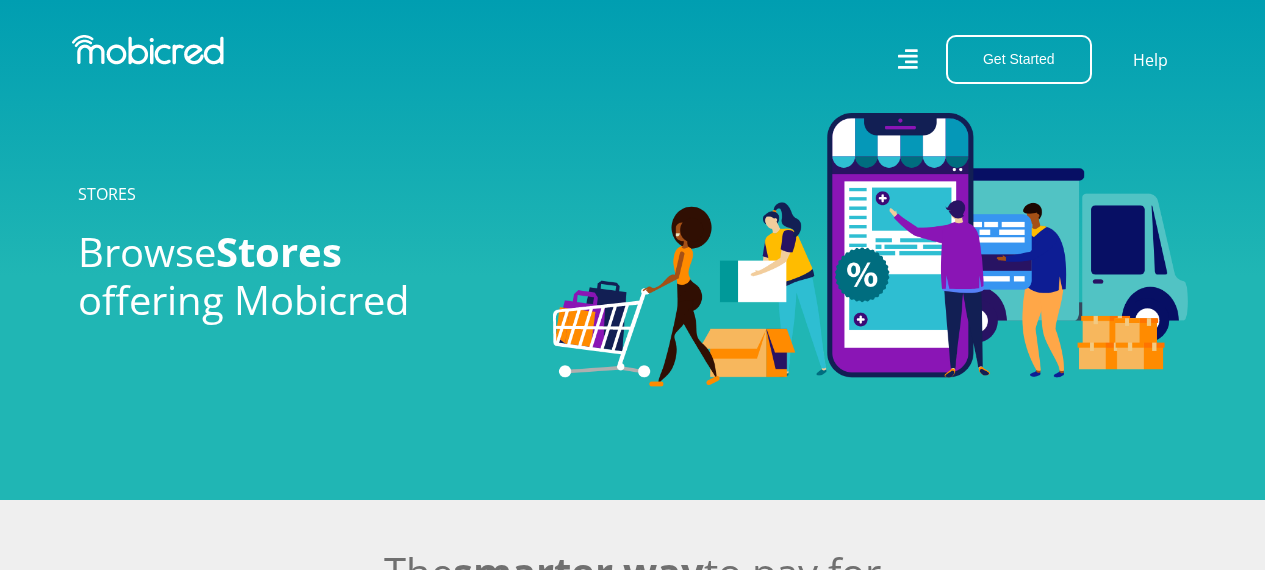 scroll, scrollTop: 0, scrollLeft: 0, axis: both 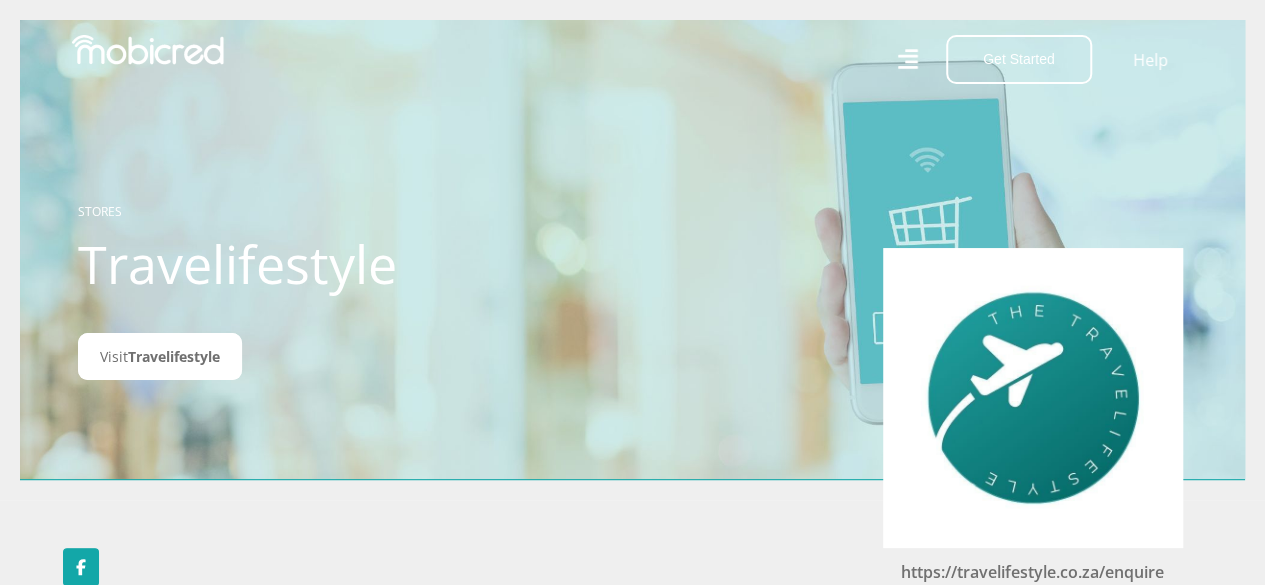 click on "Travelifestyle" at bounding box center [174, 356] 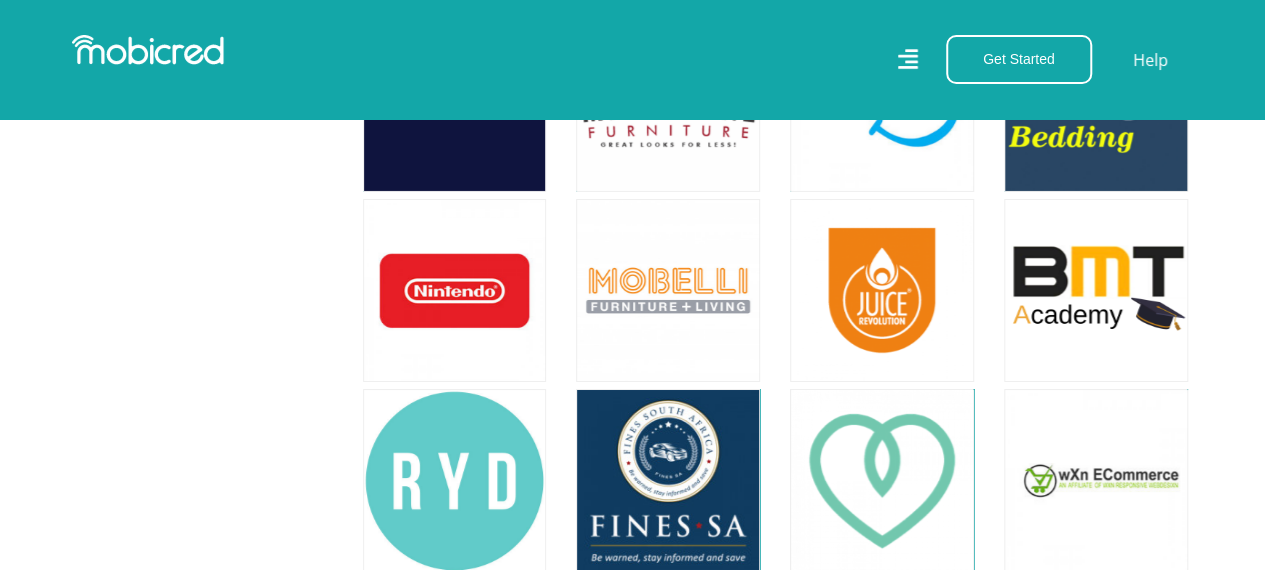 scroll, scrollTop: 18636, scrollLeft: 0, axis: vertical 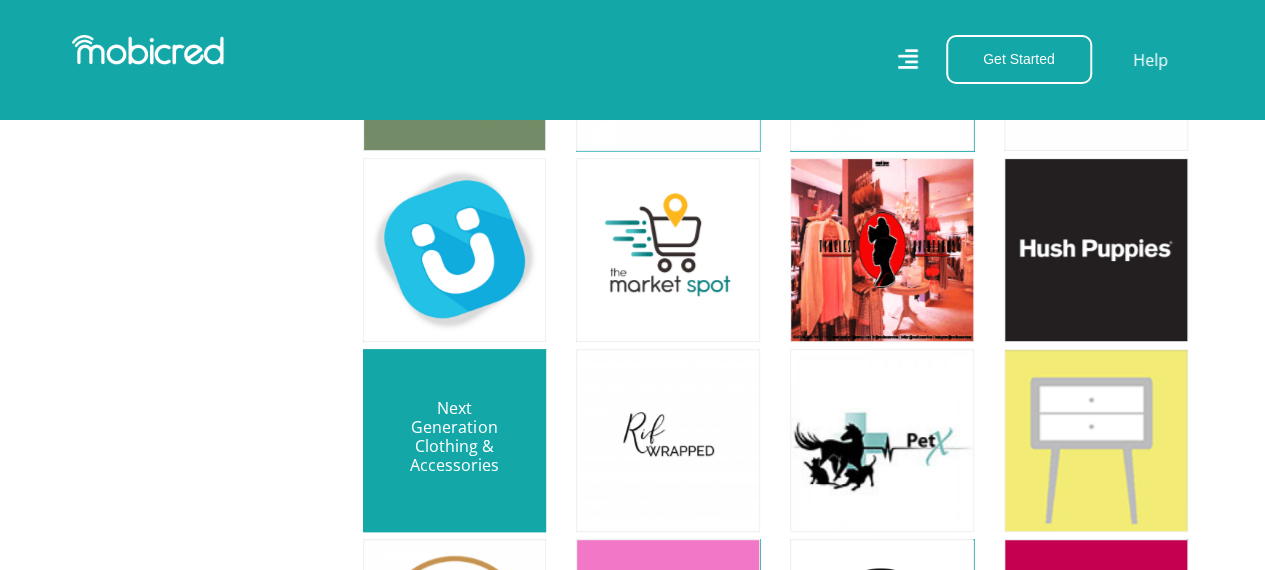 click at bounding box center (455, 441) 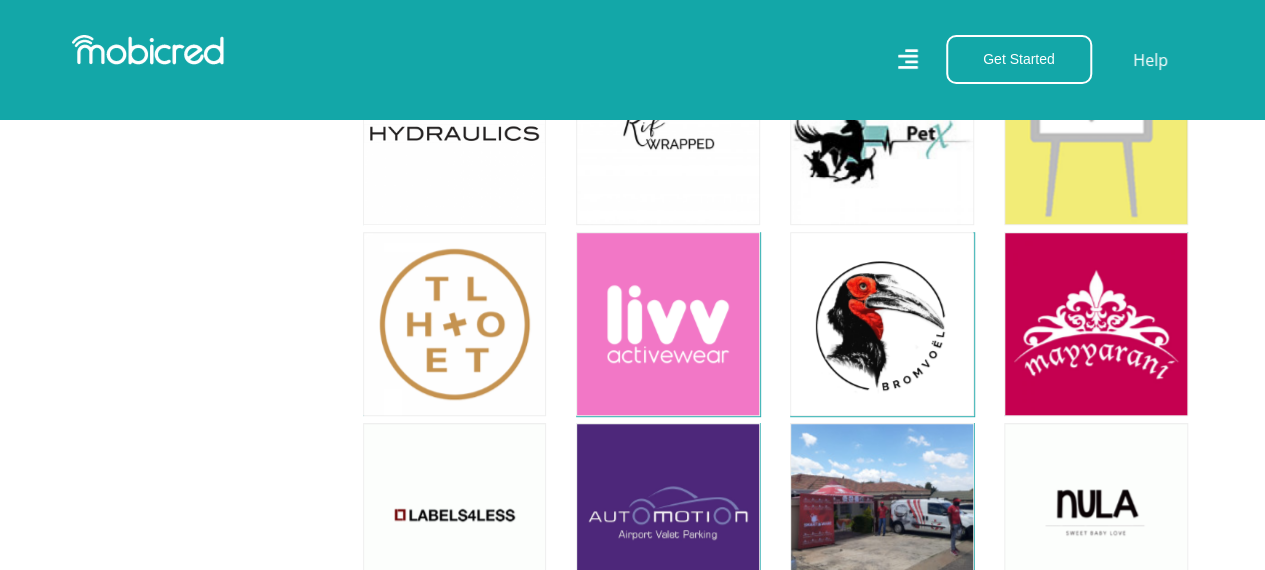 scroll, scrollTop: 19570, scrollLeft: 0, axis: vertical 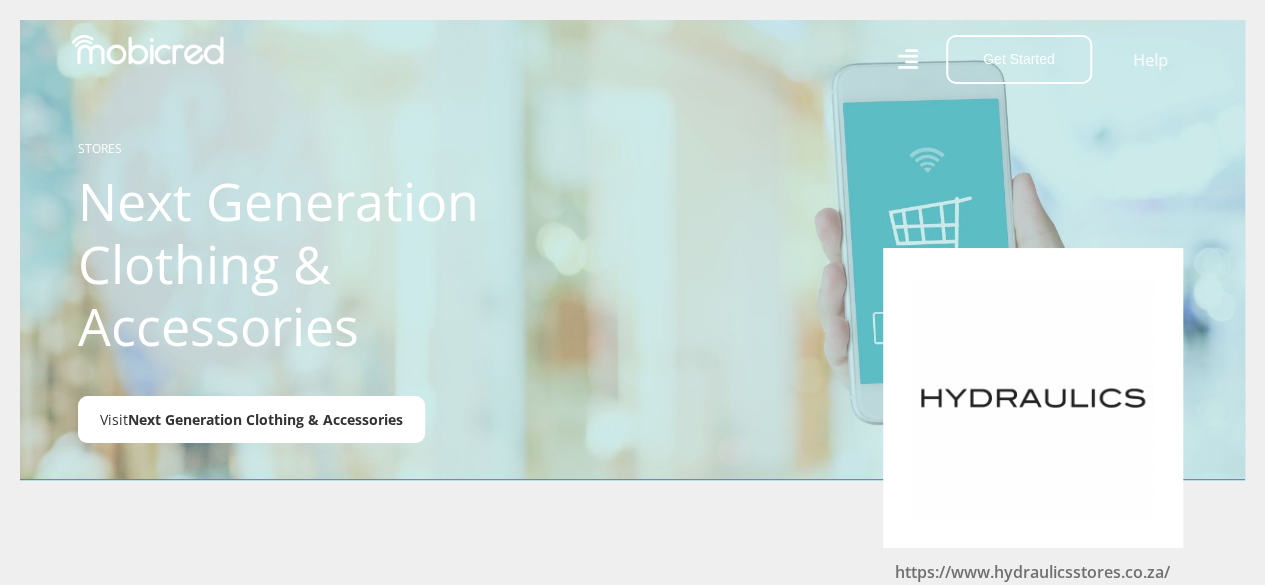 click on "Next Generation Clothing & Accessories" at bounding box center (265, 419) 